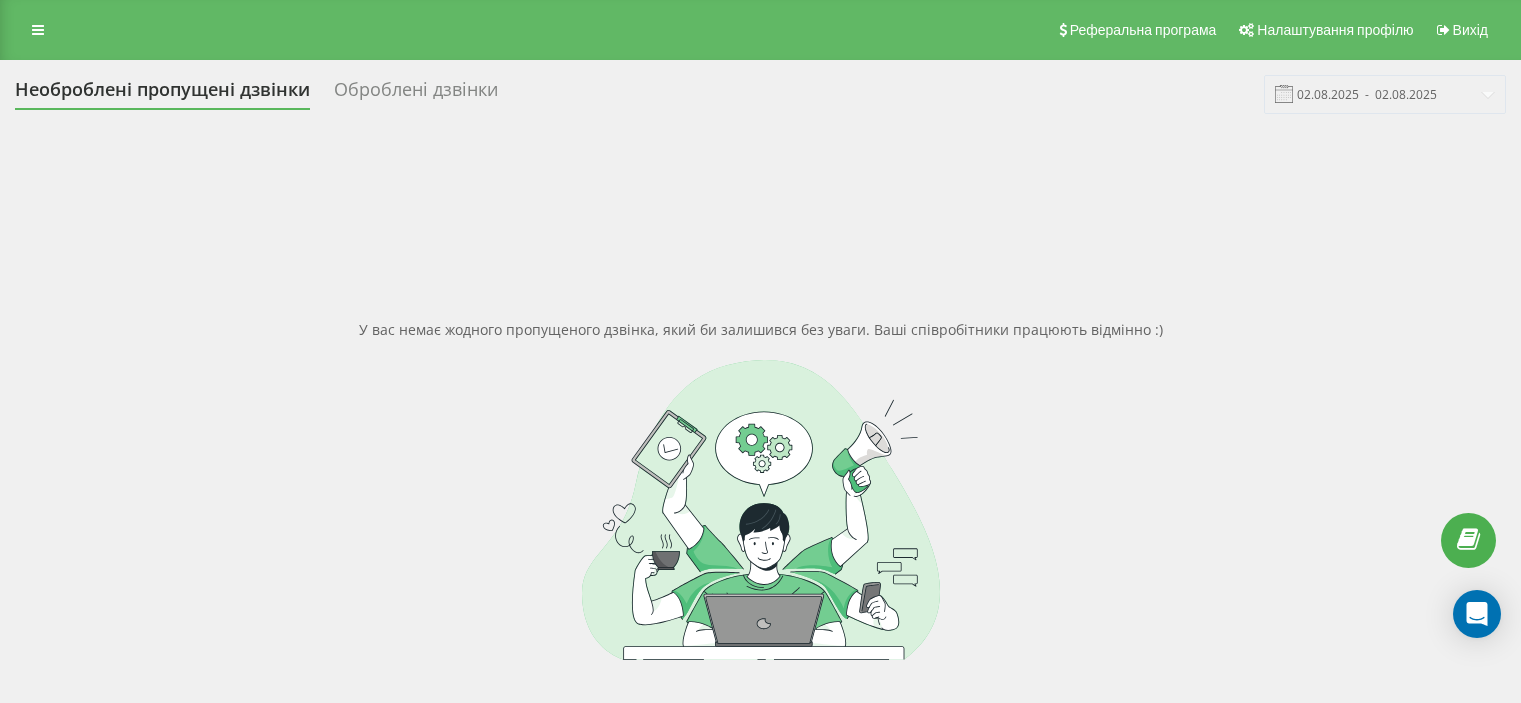 scroll, scrollTop: 0, scrollLeft: 0, axis: both 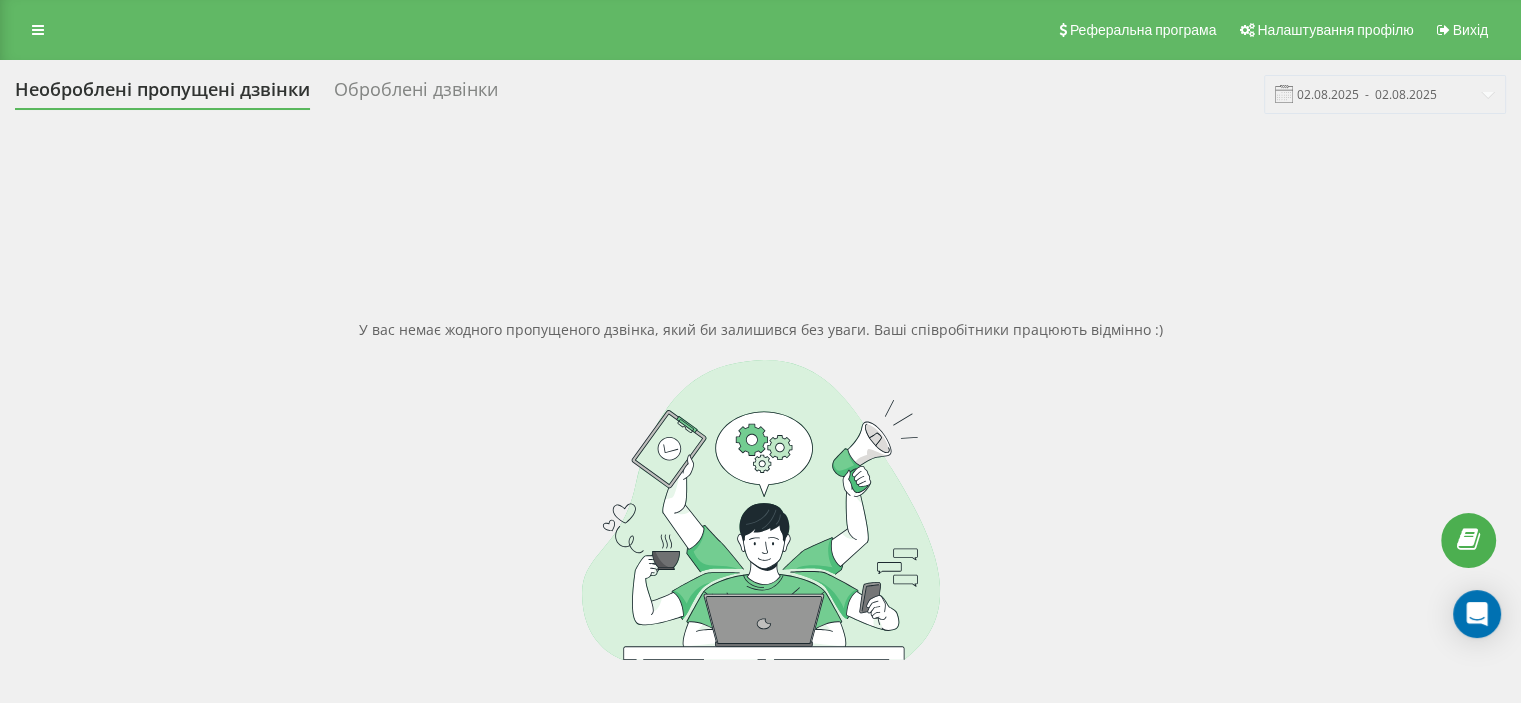 click on "Оброблені дзвінки" at bounding box center (416, 94) 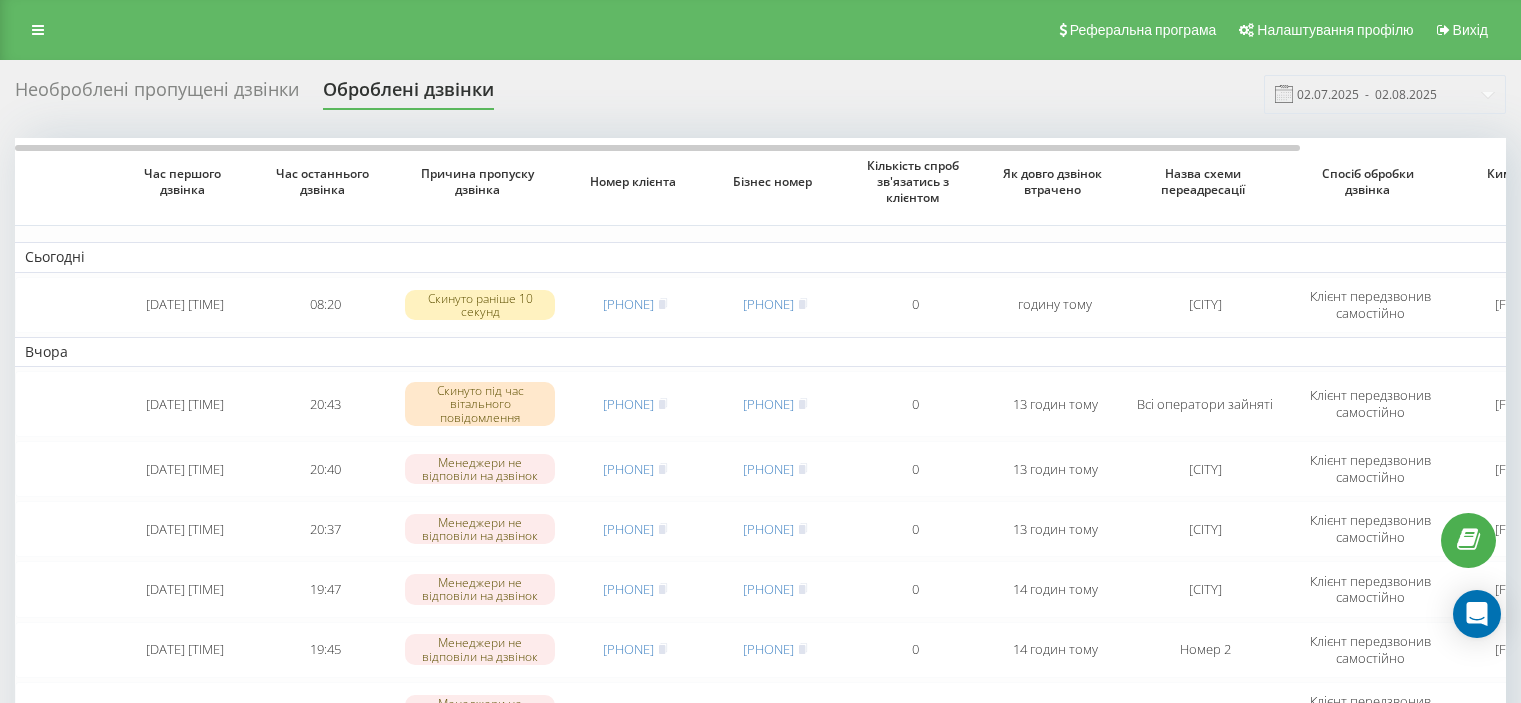 scroll, scrollTop: 0, scrollLeft: 0, axis: both 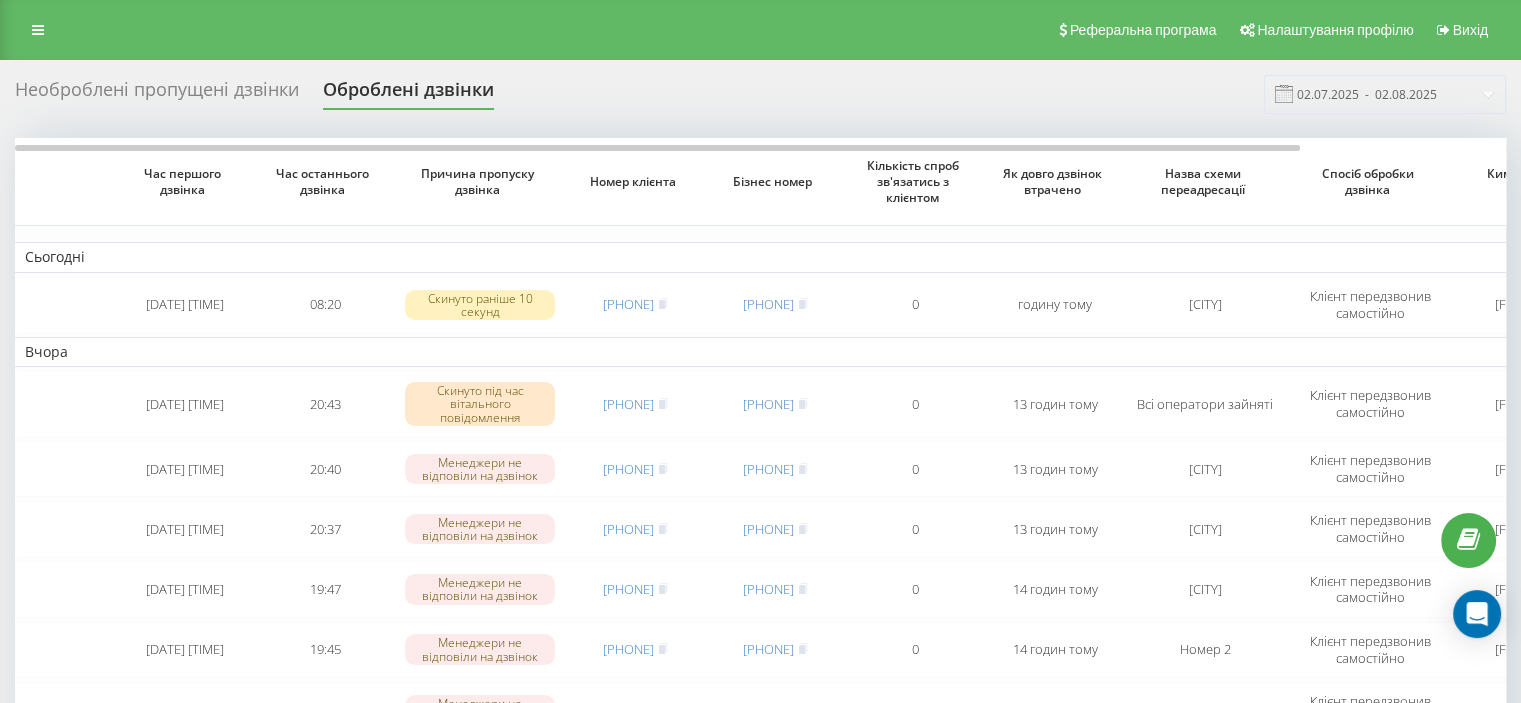 click on "Необроблені пропущені дзвінки" at bounding box center [157, 94] 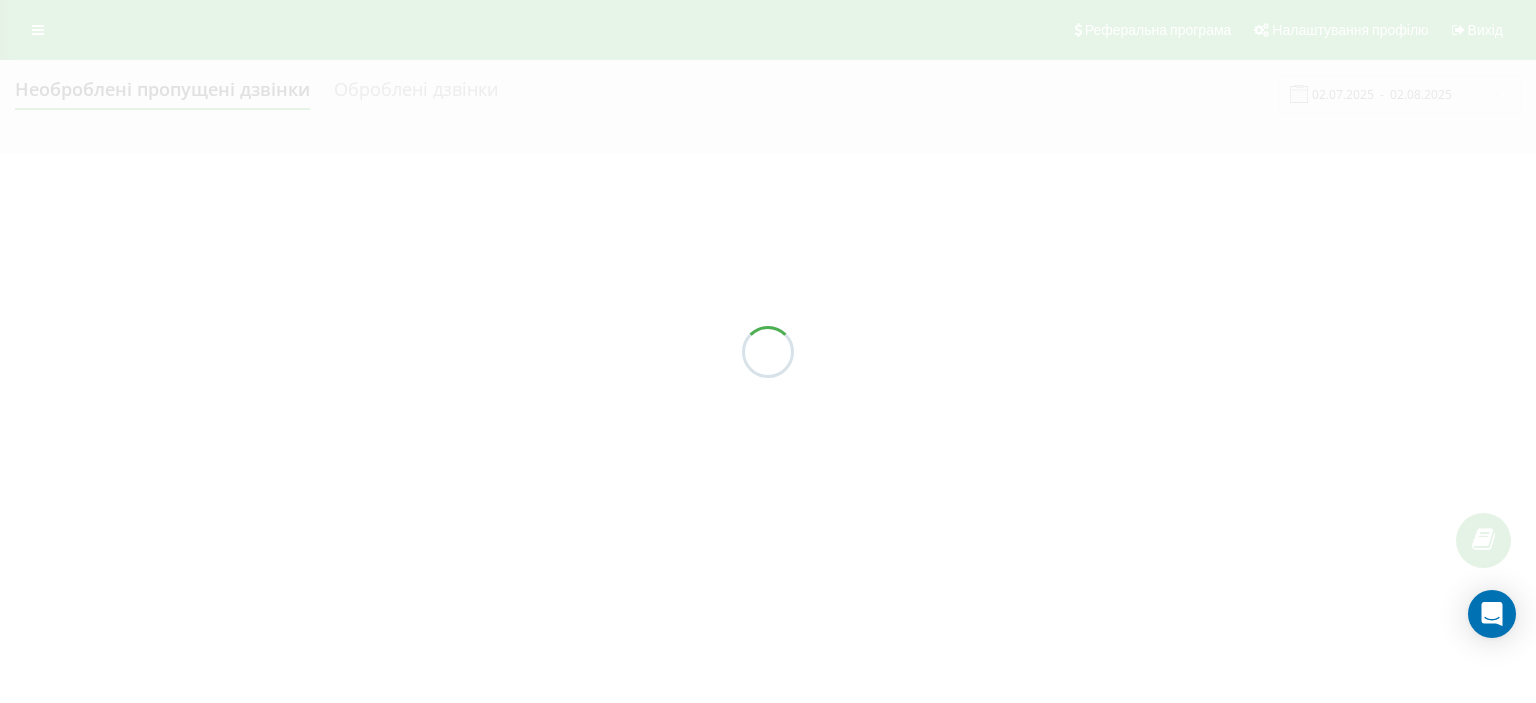 scroll, scrollTop: 0, scrollLeft: 0, axis: both 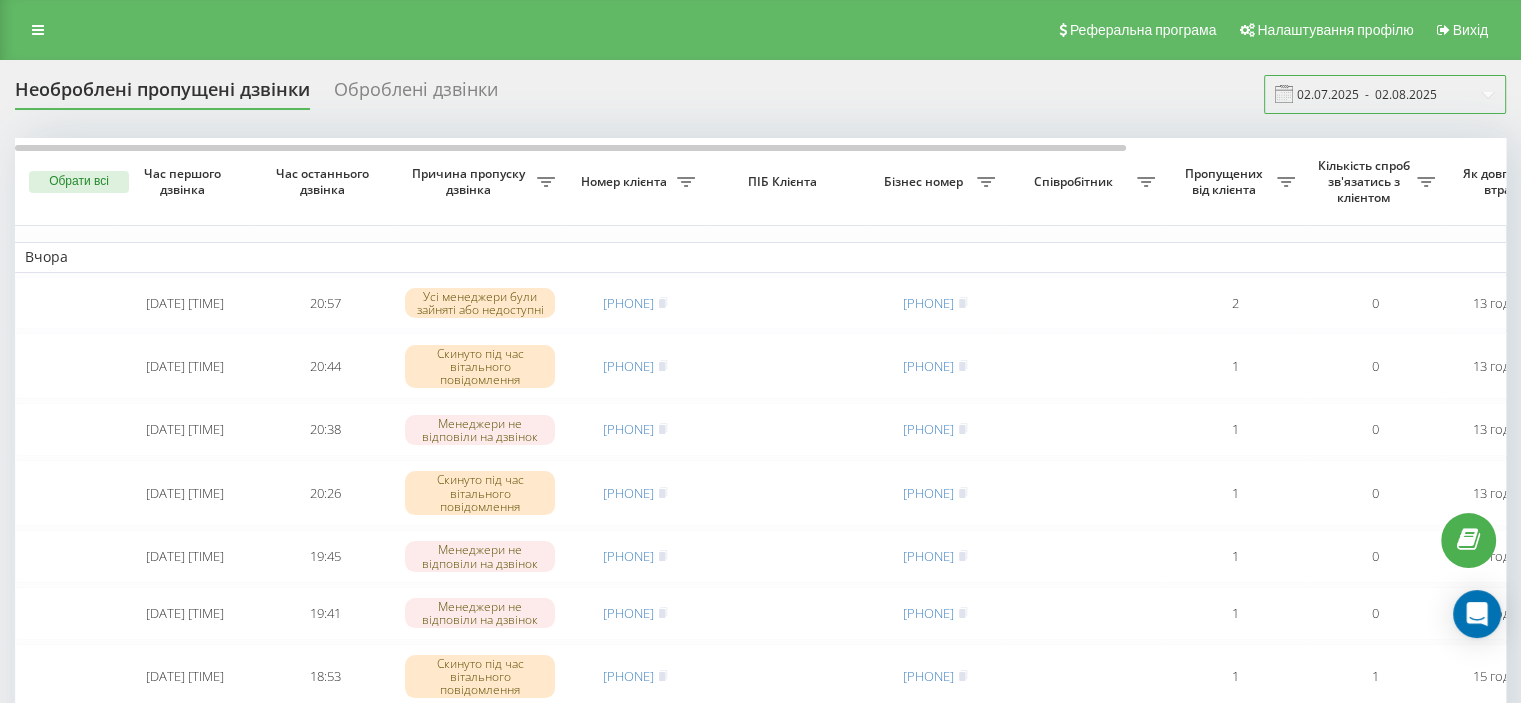 click on "02.07.2025  -  02.08.2025" at bounding box center (1385, 94) 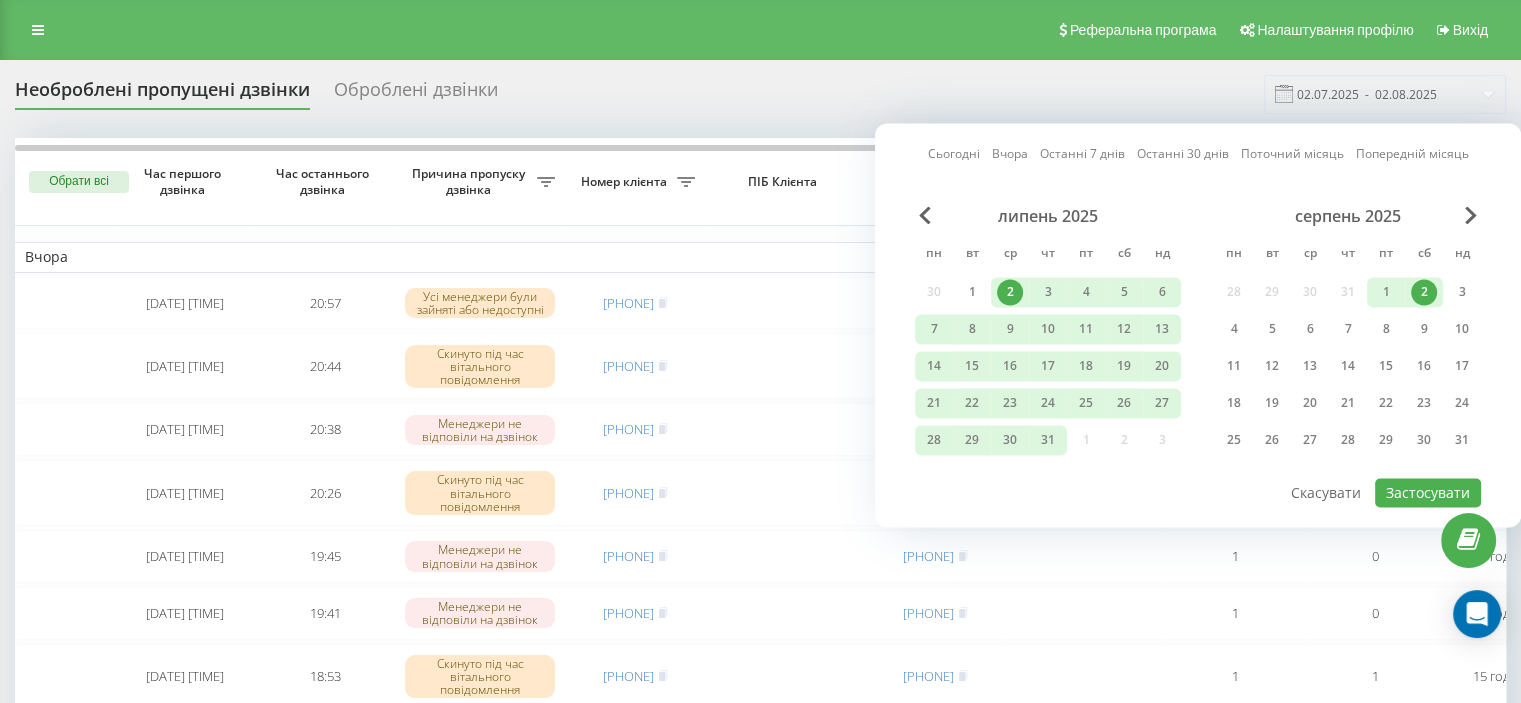 click on "2" at bounding box center (1424, 292) 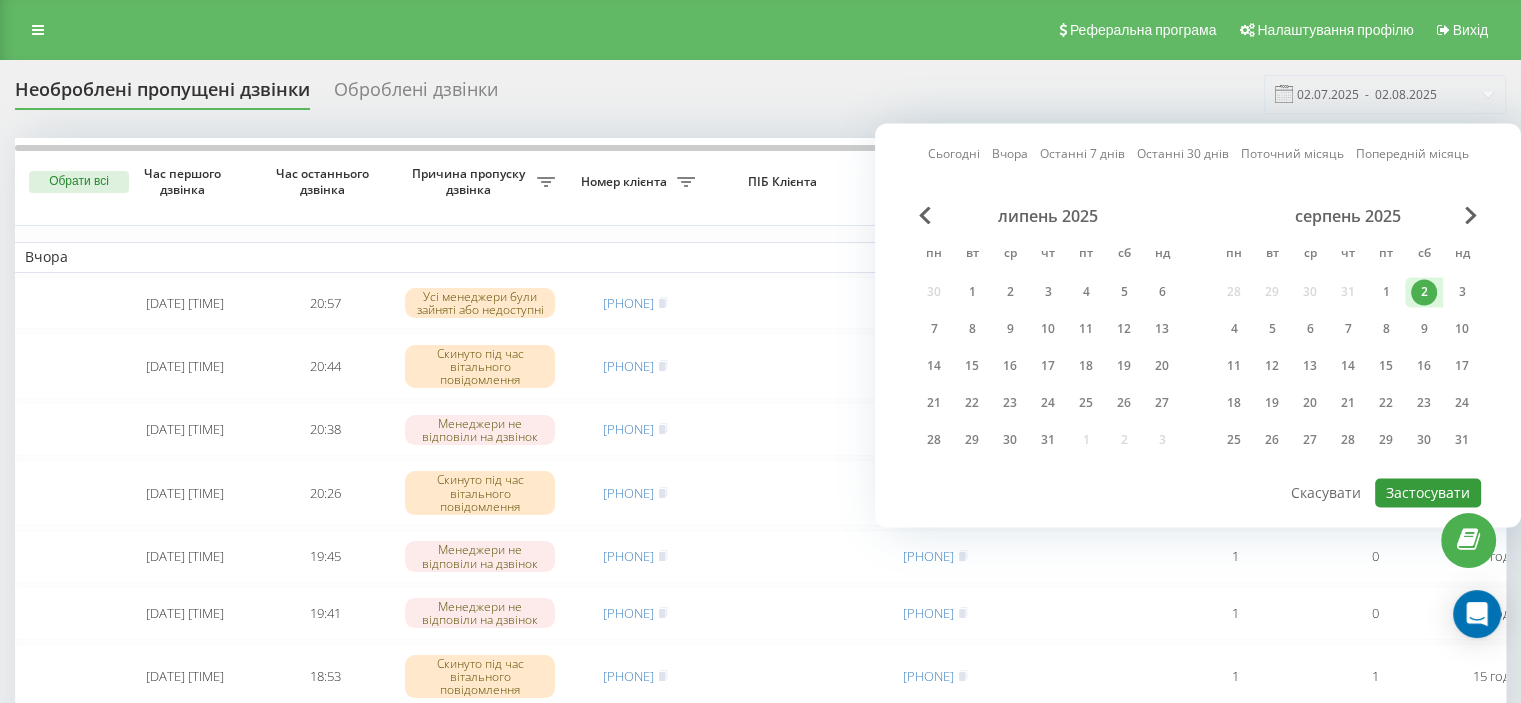 click on "Застосувати" at bounding box center [1428, 492] 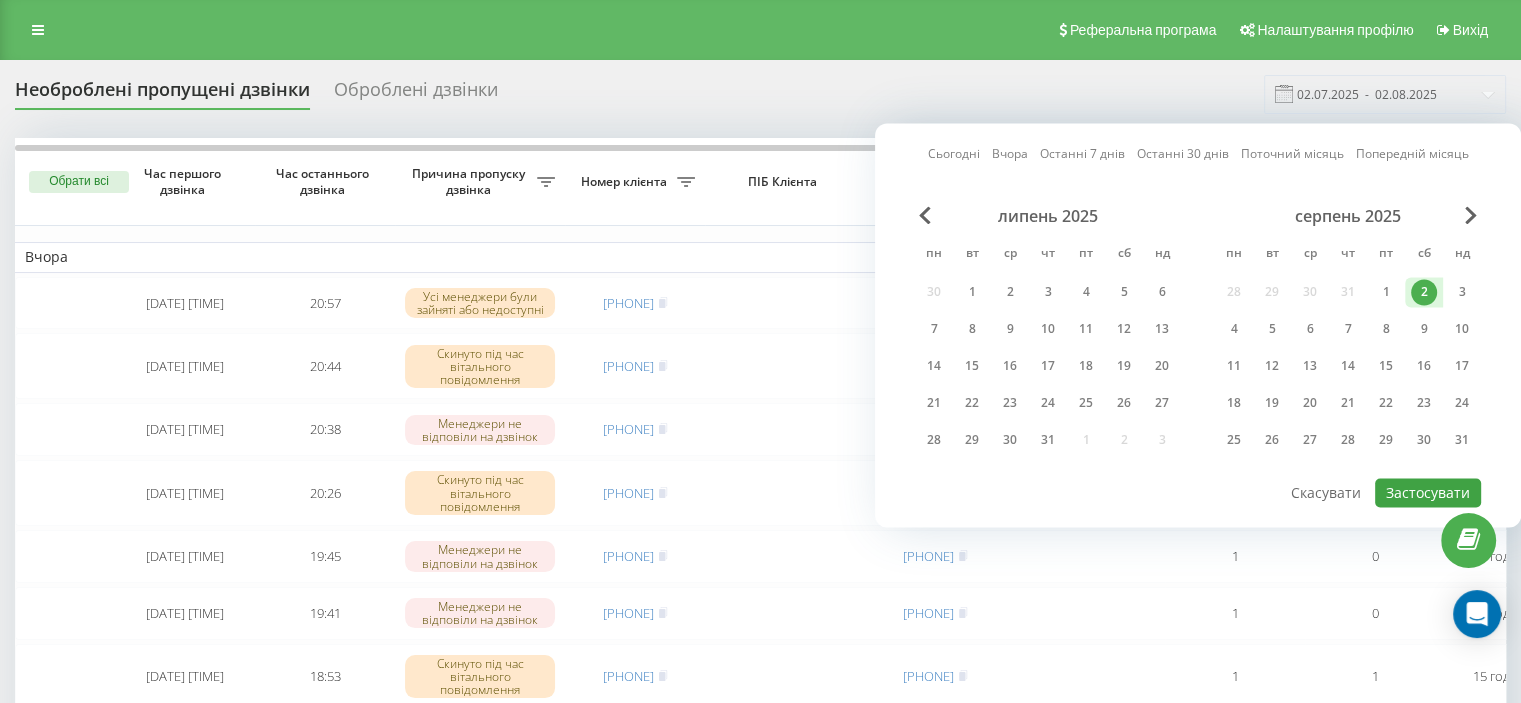type on "02.08.2025  -  02.08.2025" 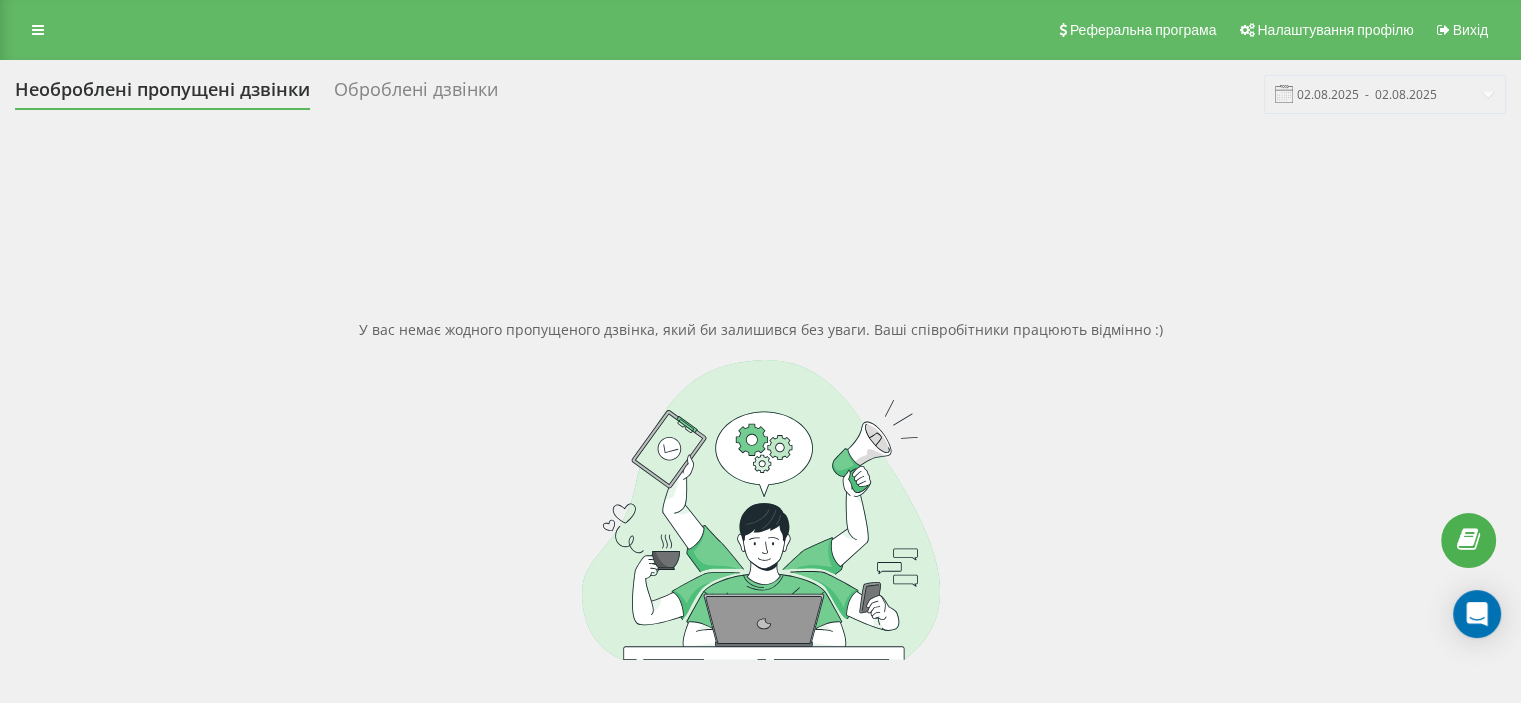 click on "Оброблені дзвінки" at bounding box center (416, 94) 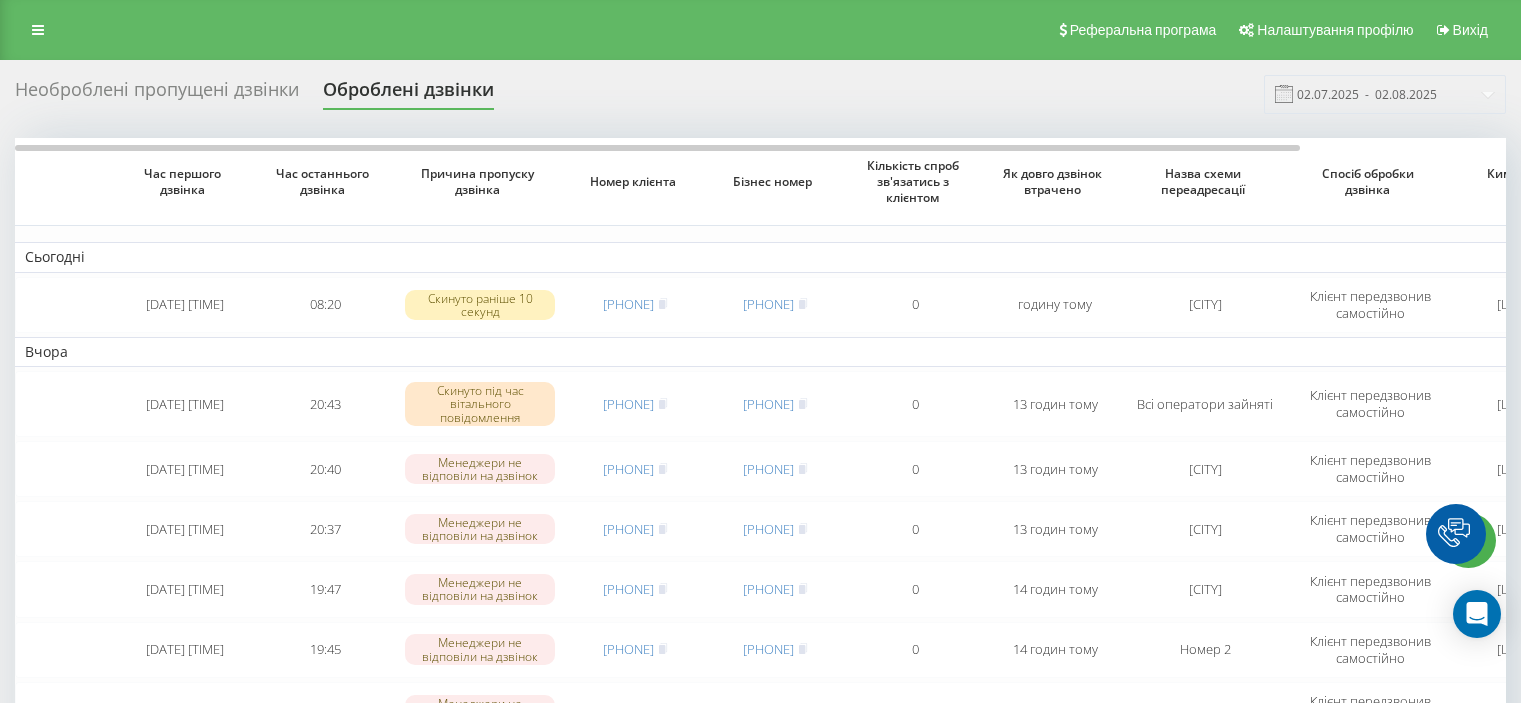 scroll, scrollTop: 0, scrollLeft: 0, axis: both 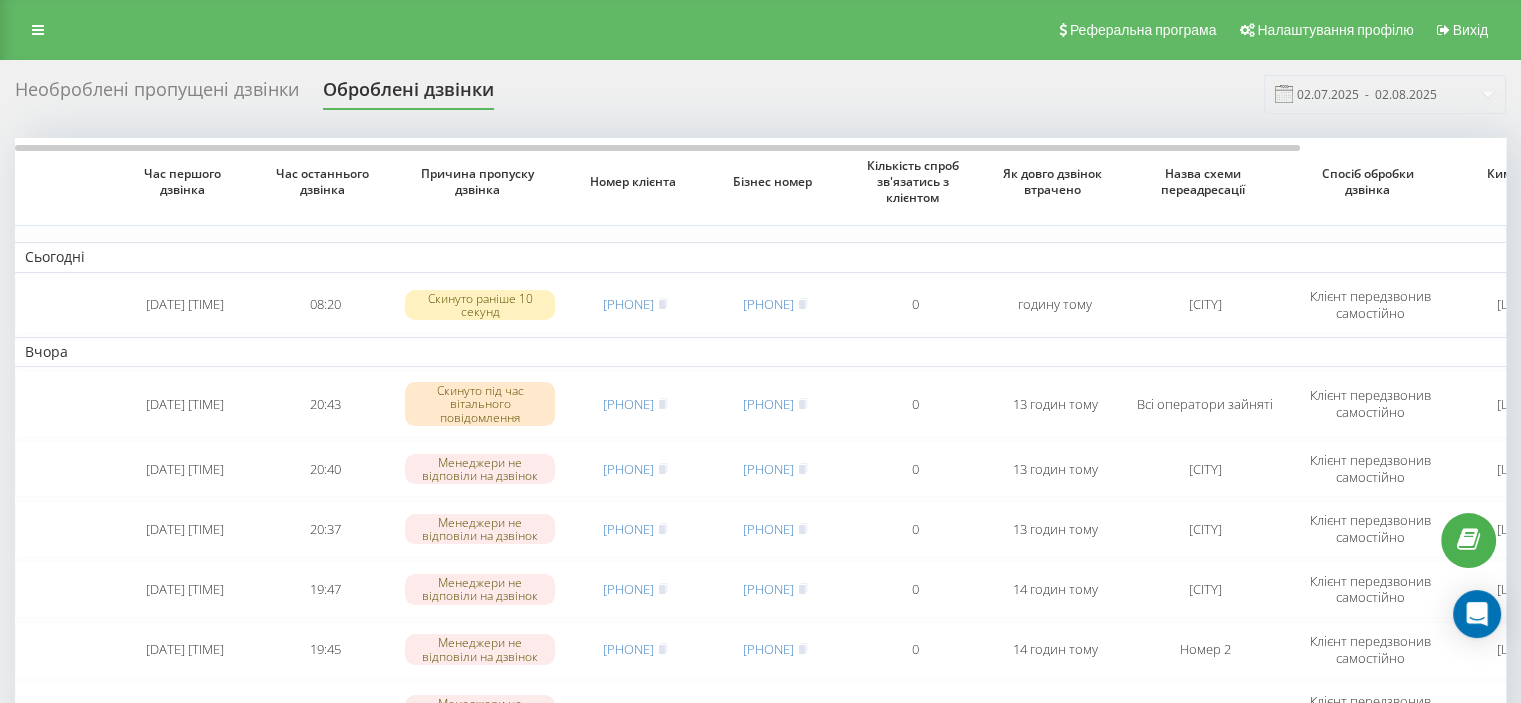click on "Необроблені пропущені дзвінки" at bounding box center [157, 94] 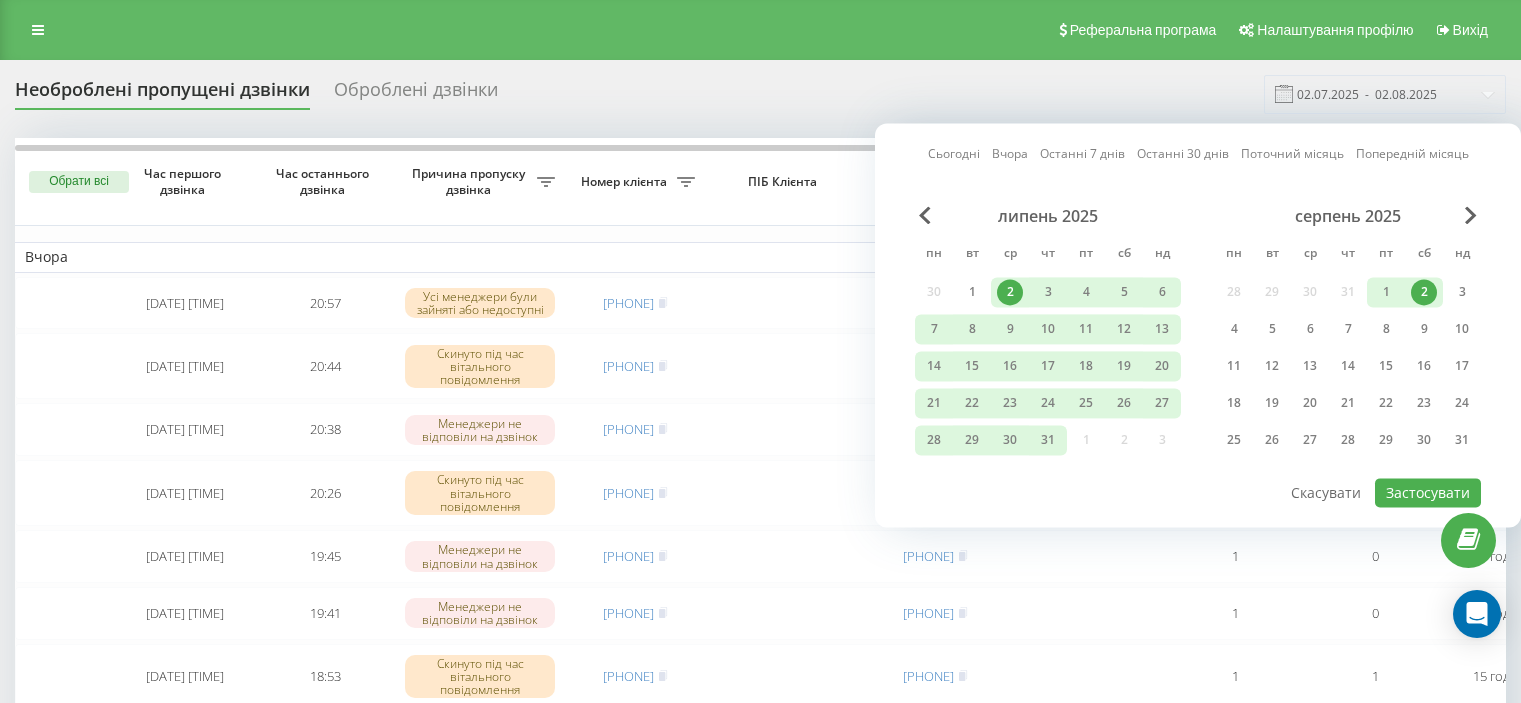 scroll, scrollTop: 0, scrollLeft: 0, axis: both 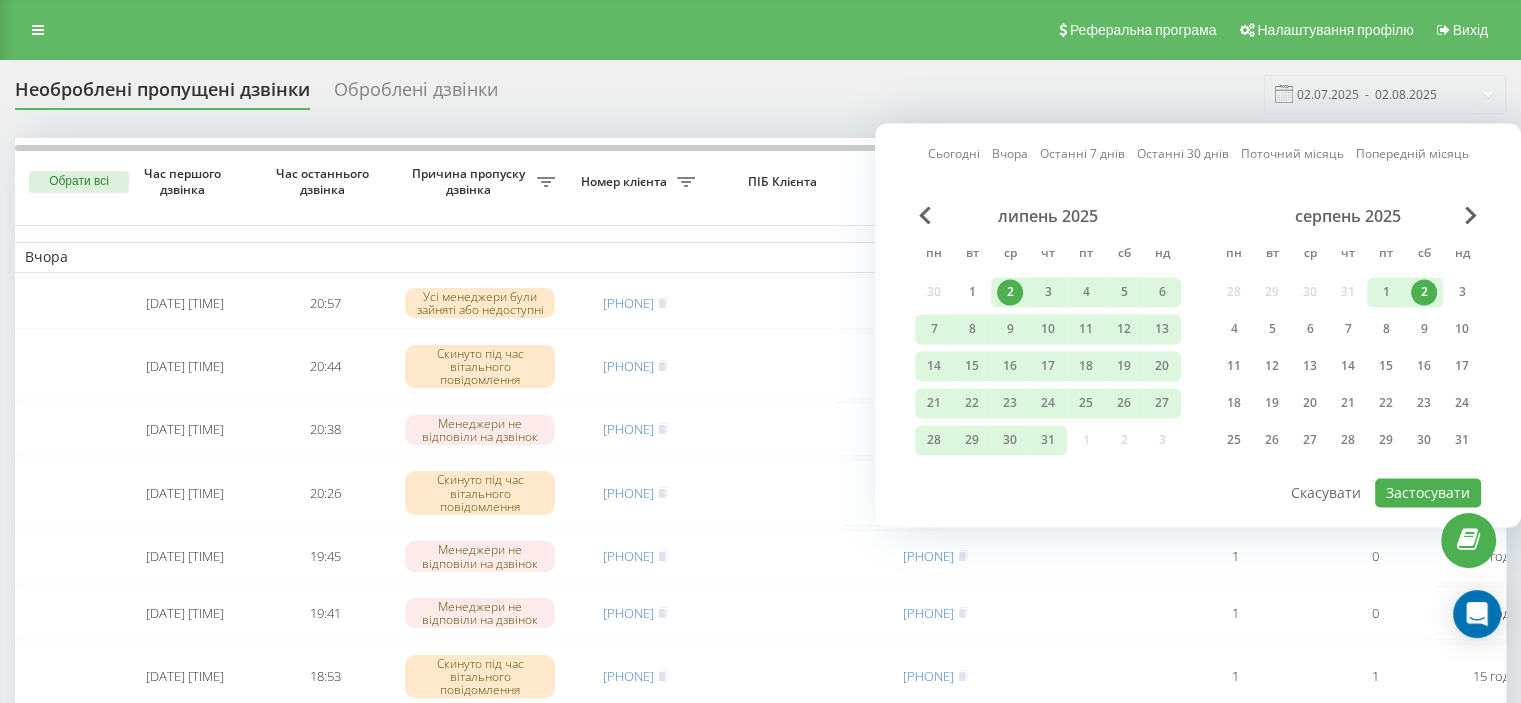 click on "2" at bounding box center [1424, 292] 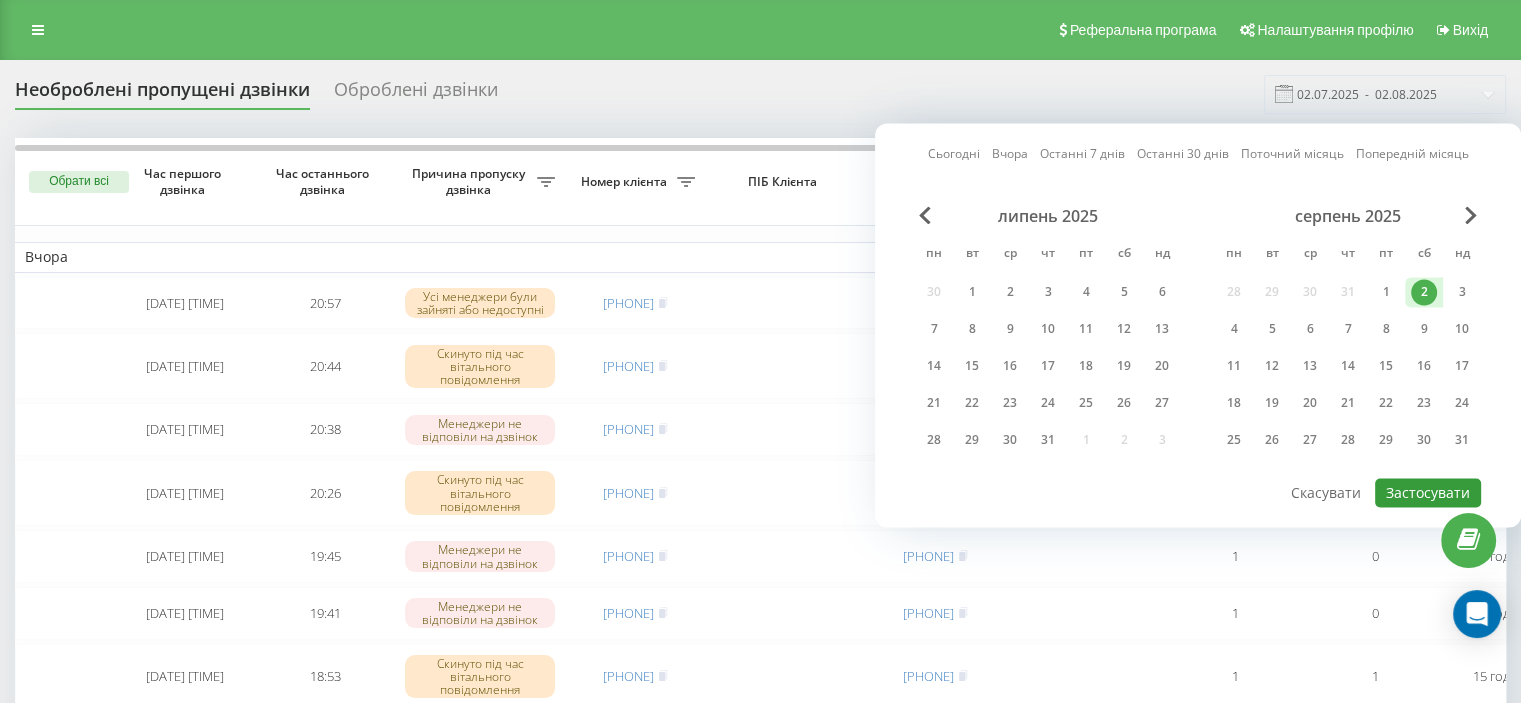 click on "Застосувати" at bounding box center (1428, 492) 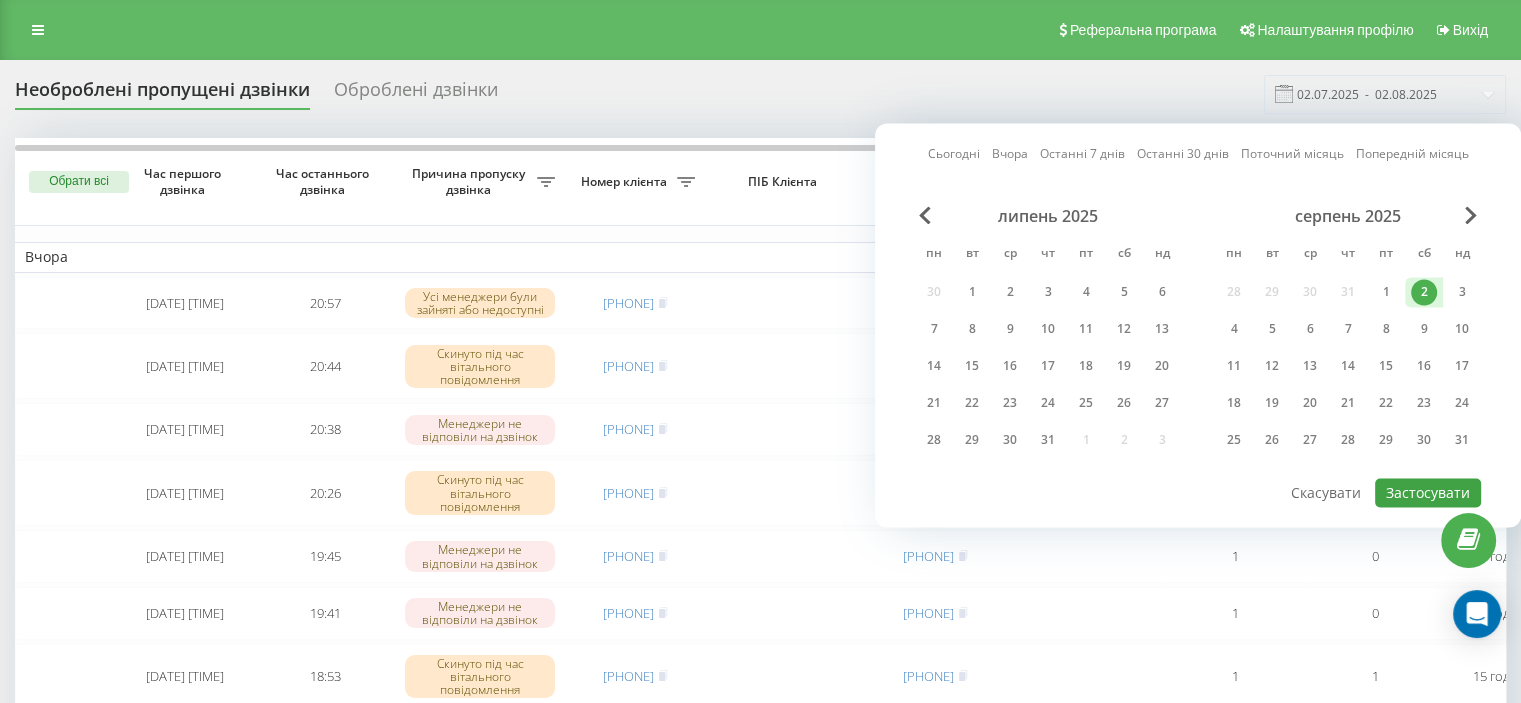 type on "02.08.2025  -  02.08.2025" 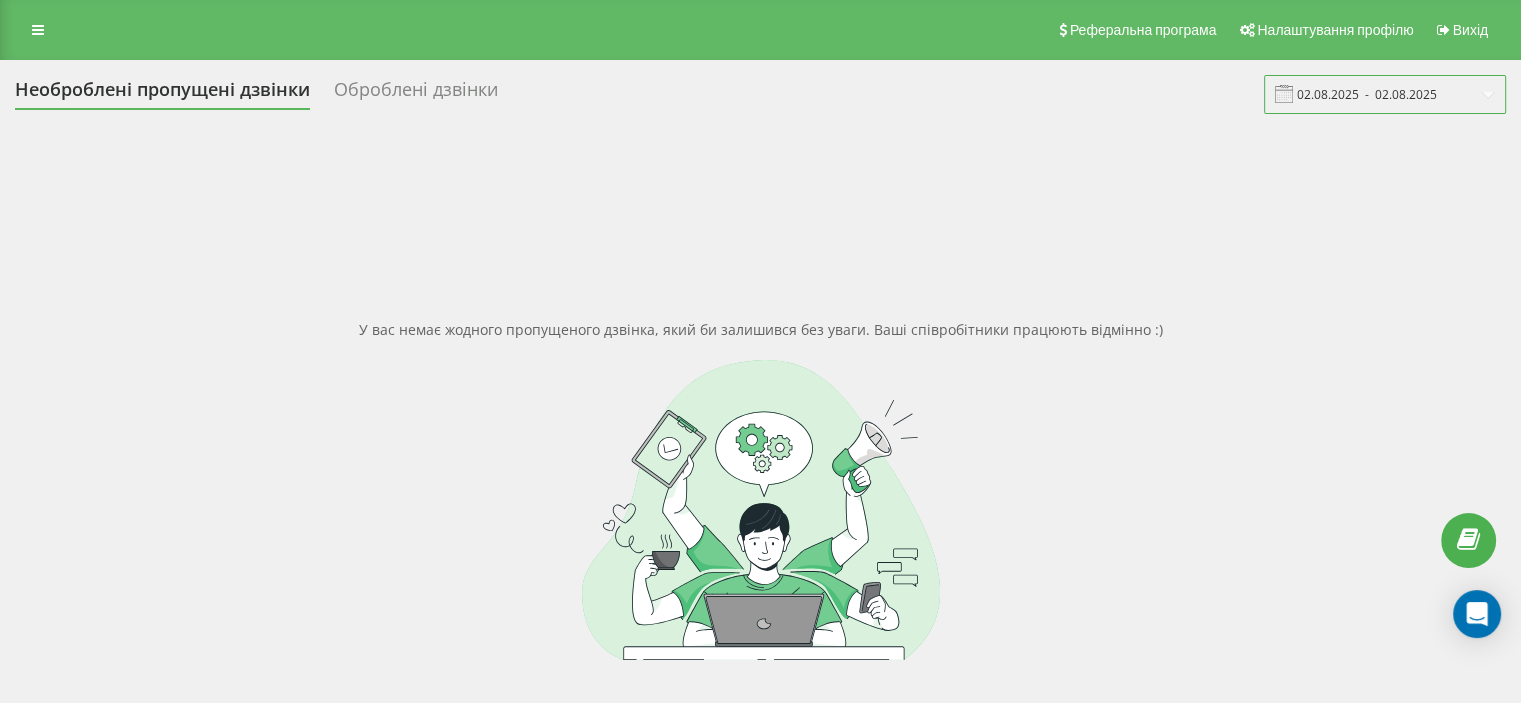click on "02.08.2025  -  02.08.2025" at bounding box center (1385, 94) 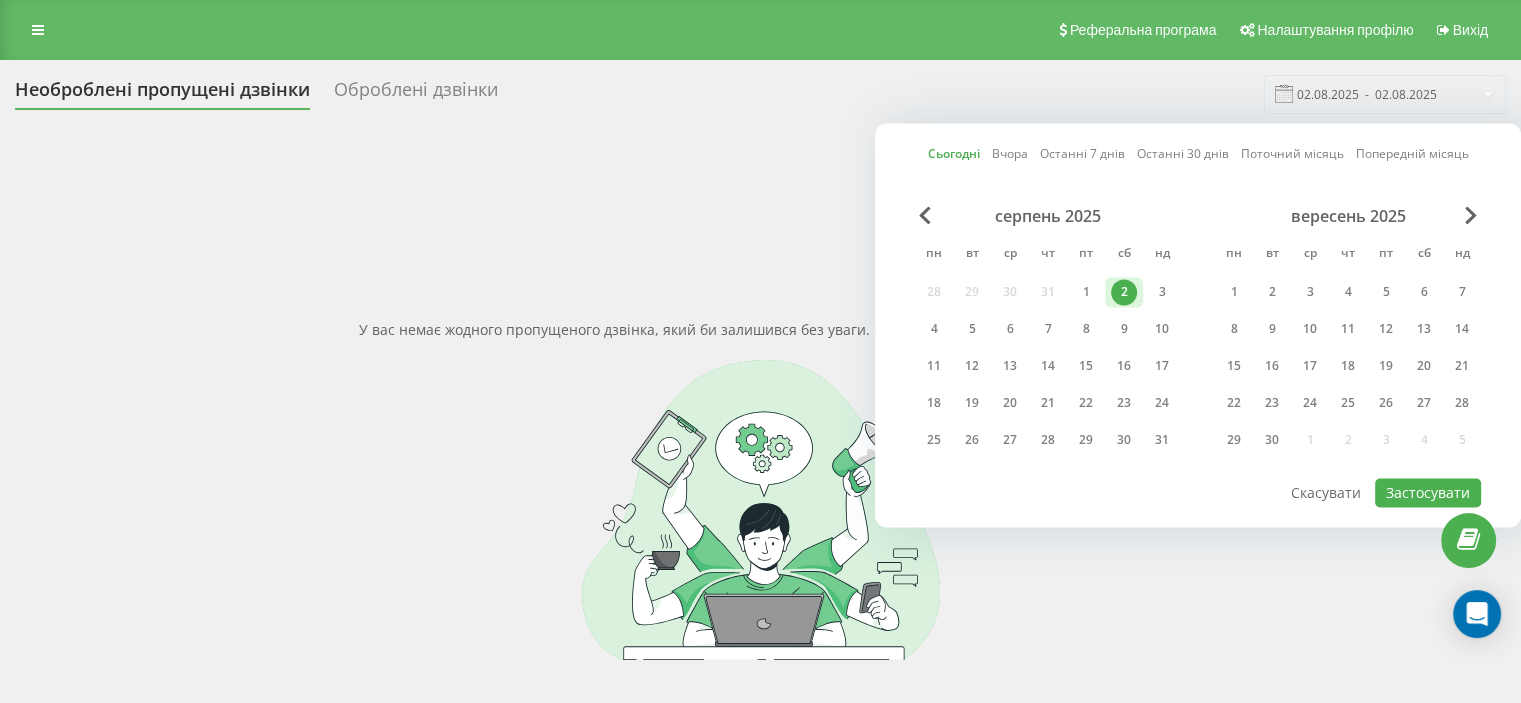 click on "2" at bounding box center (1124, 292) 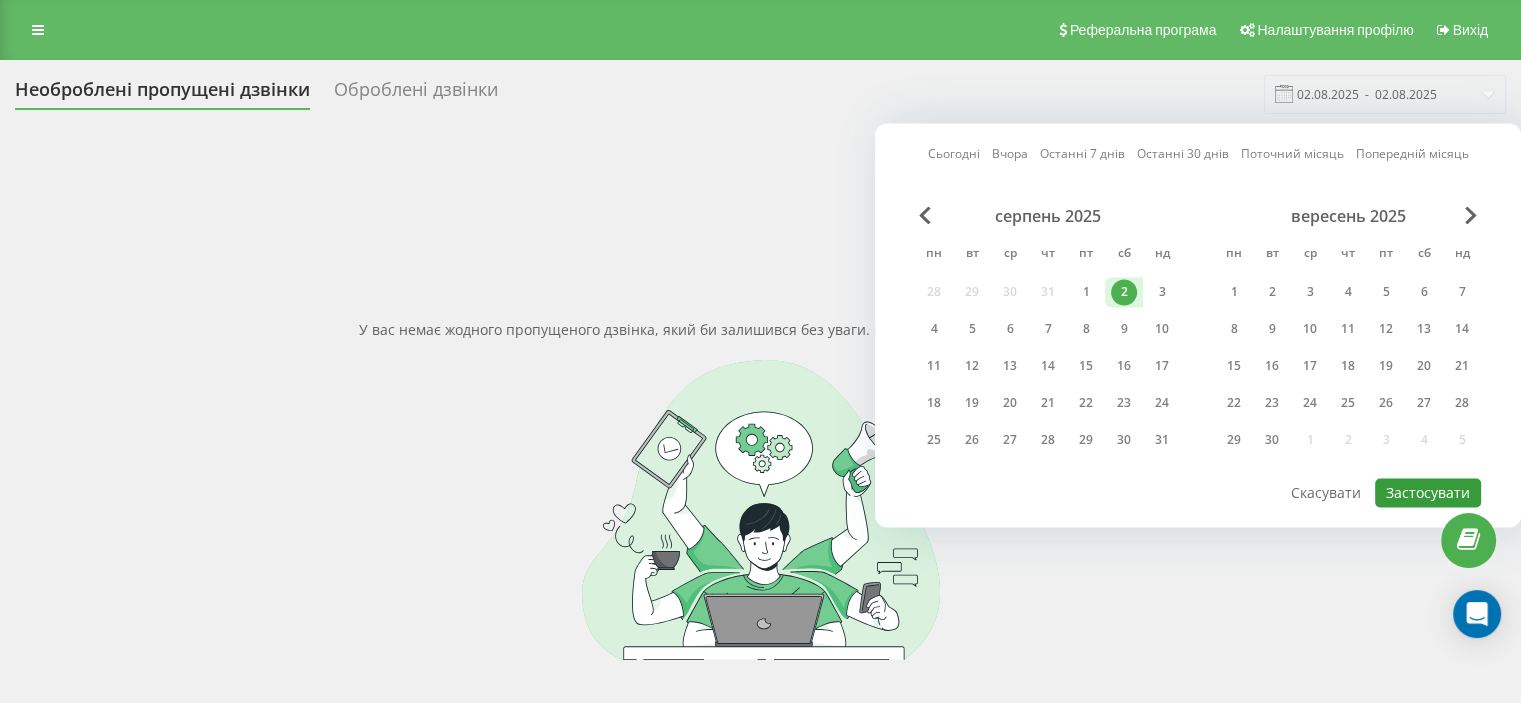 click on "Застосувати" at bounding box center (1428, 492) 